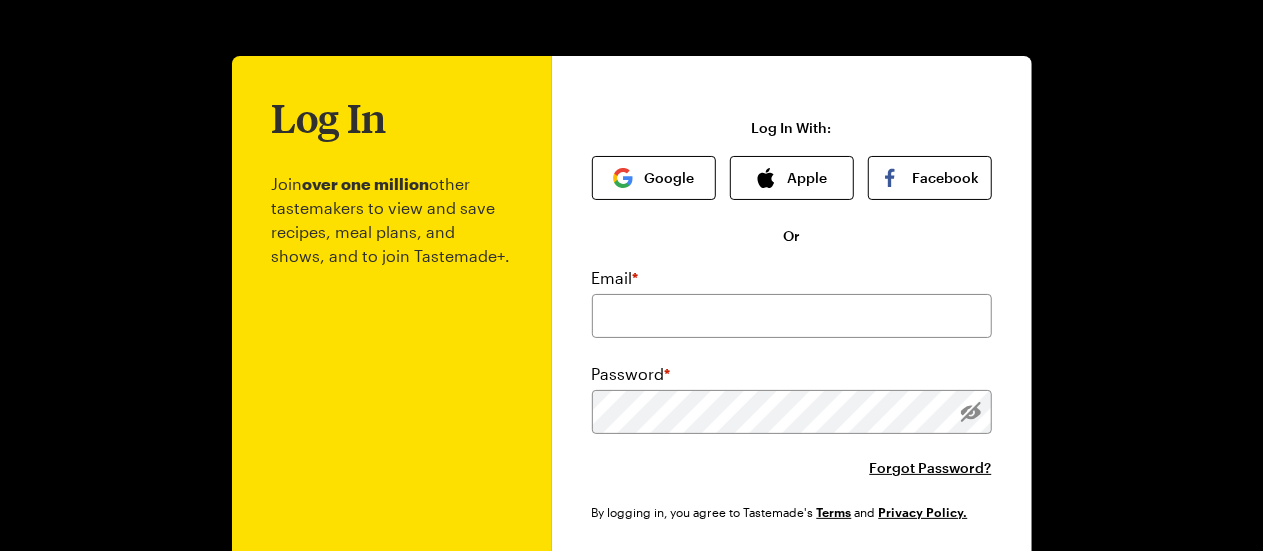 scroll, scrollTop: 204, scrollLeft: 0, axis: vertical 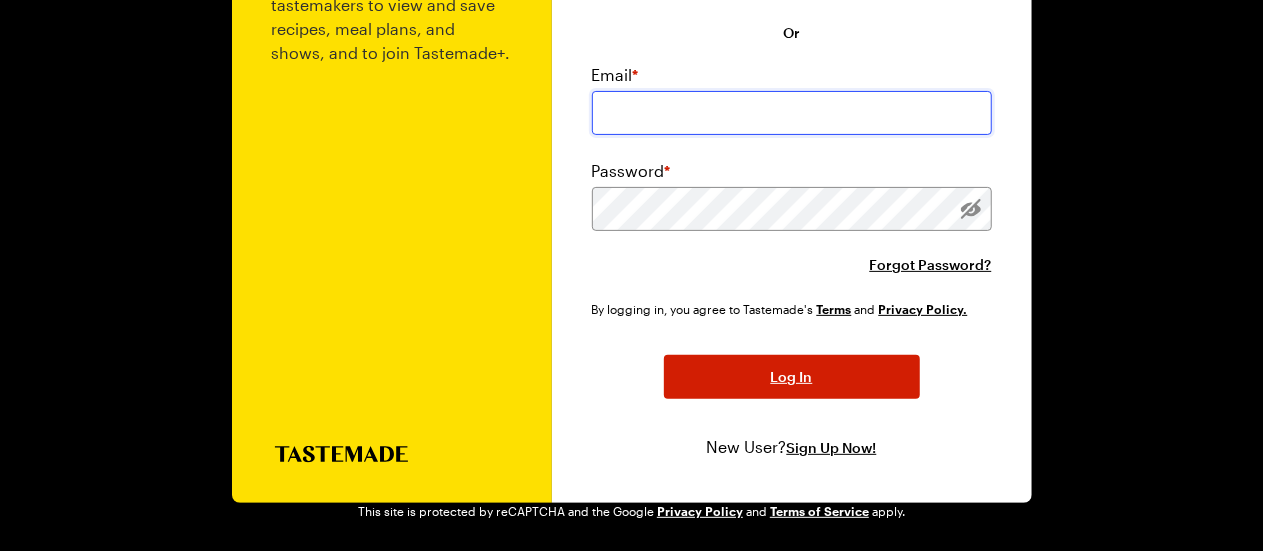 type on "lambertg1@msn.com" 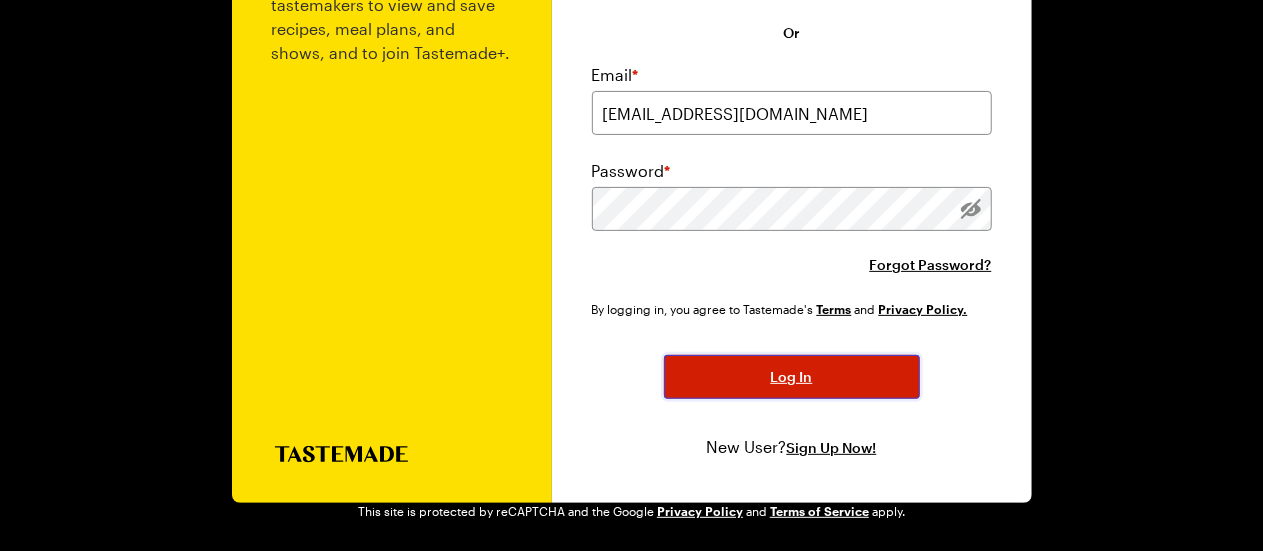 click on "Log In" at bounding box center [792, 377] 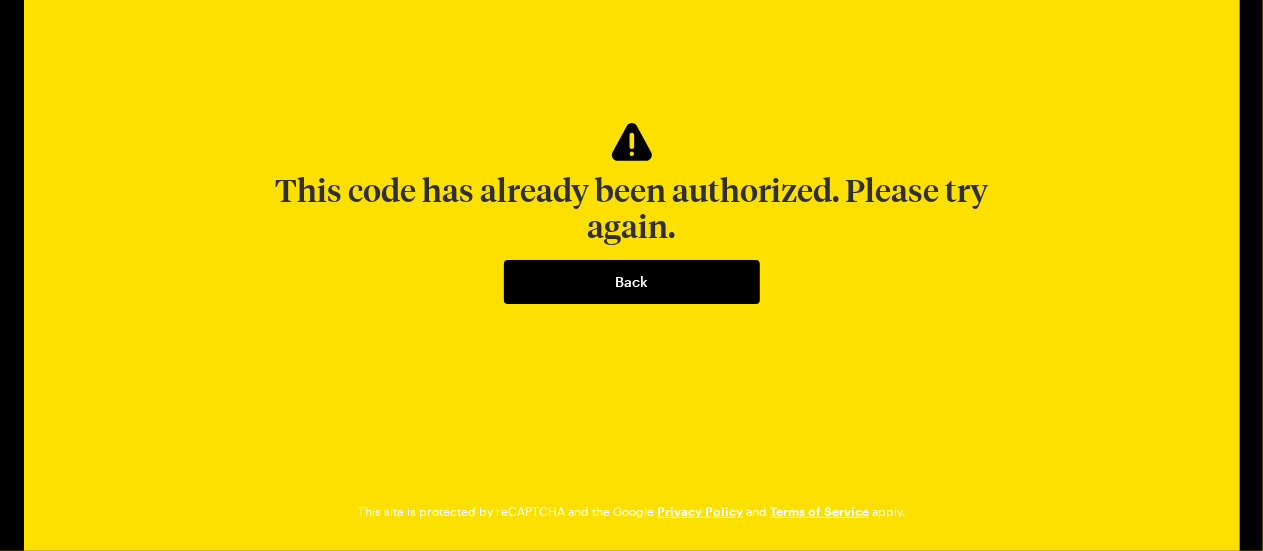 scroll, scrollTop: 0, scrollLeft: 0, axis: both 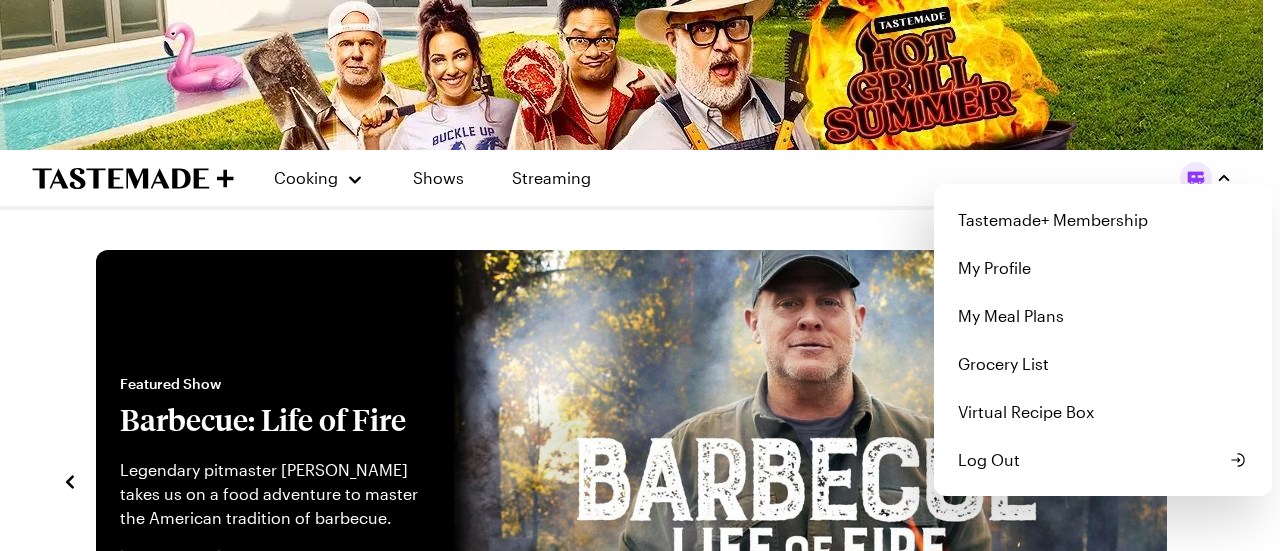 click on "Cooking Shows Streaming Tastemade+ Membership My Profile My Meal Plans Grocery List Virtual Recipe Box Log Out" at bounding box center (632, 178) 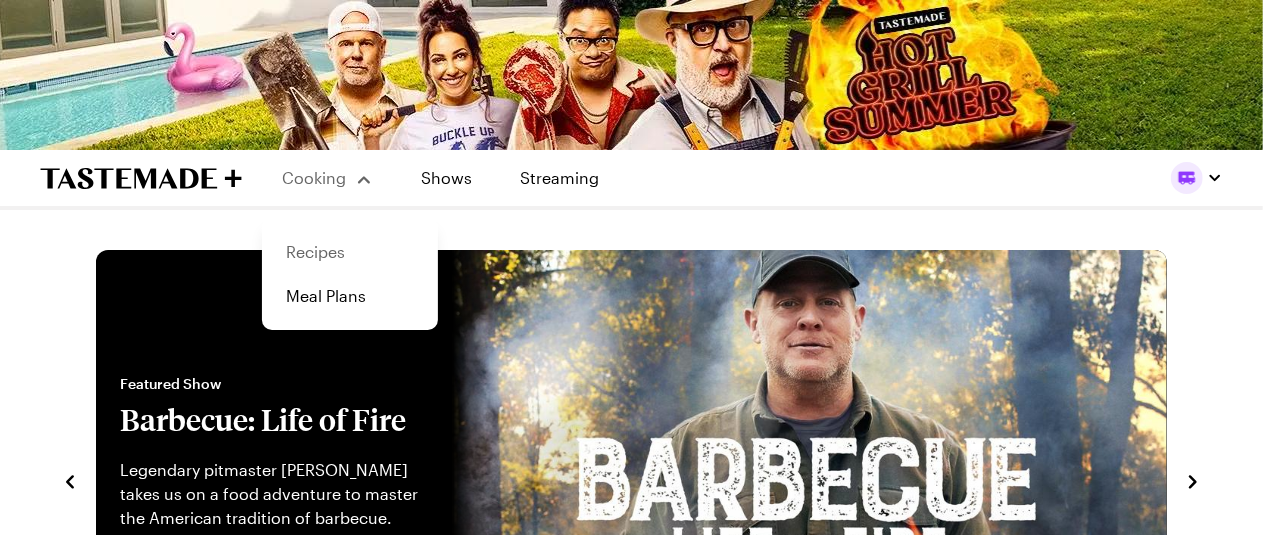 click on "Recipes" at bounding box center (350, 252) 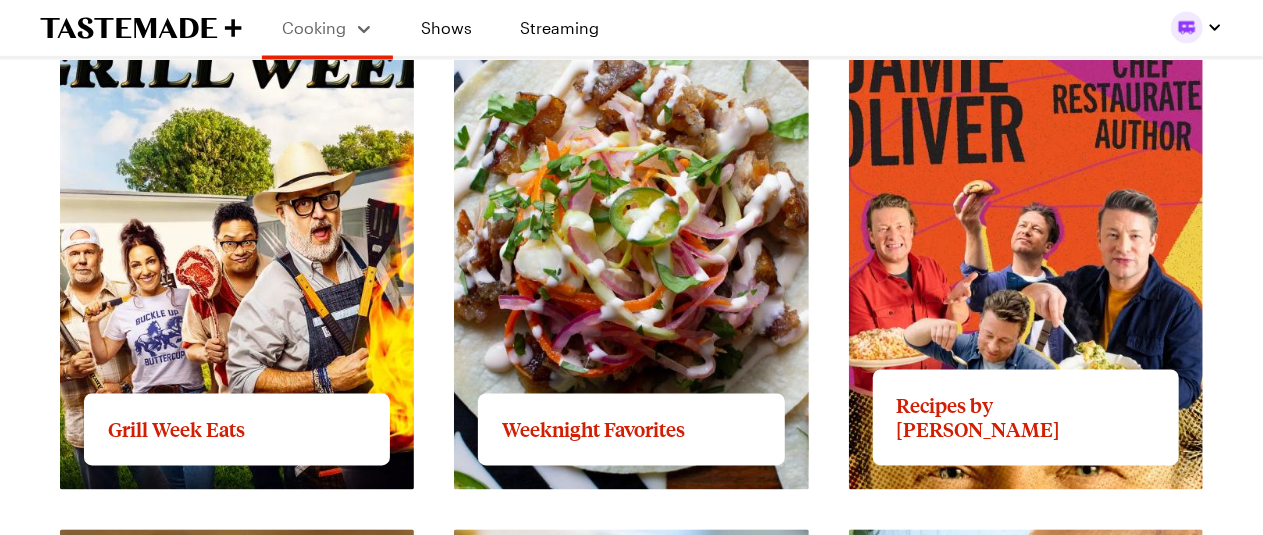scroll, scrollTop: 1900, scrollLeft: 0, axis: vertical 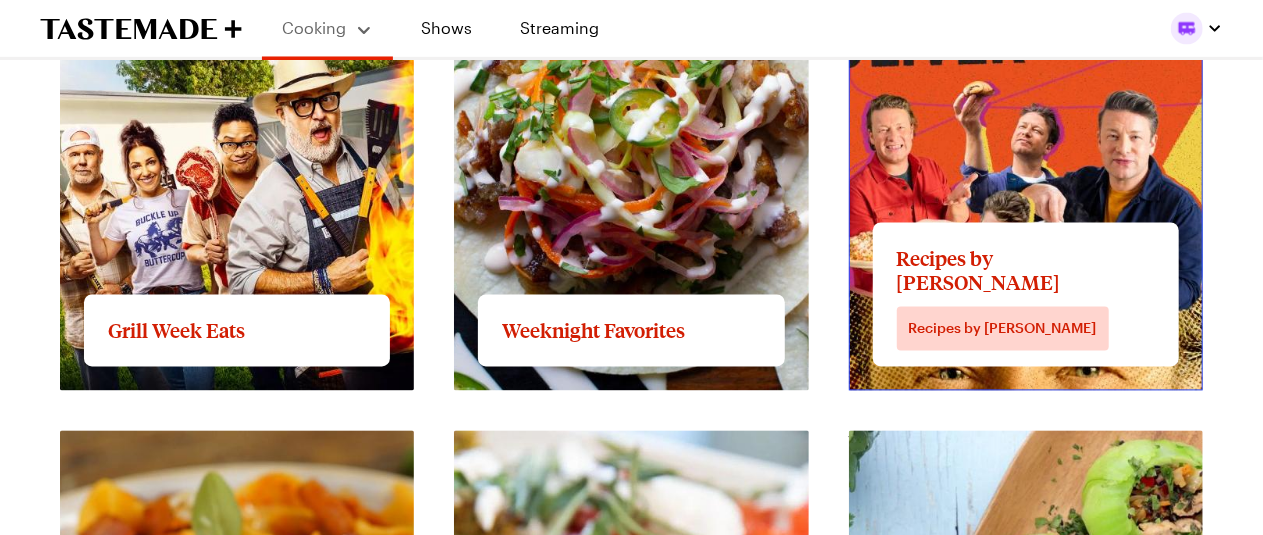click on "View full content for Recipes by [PERSON_NAME]" at bounding box center [968, -87] 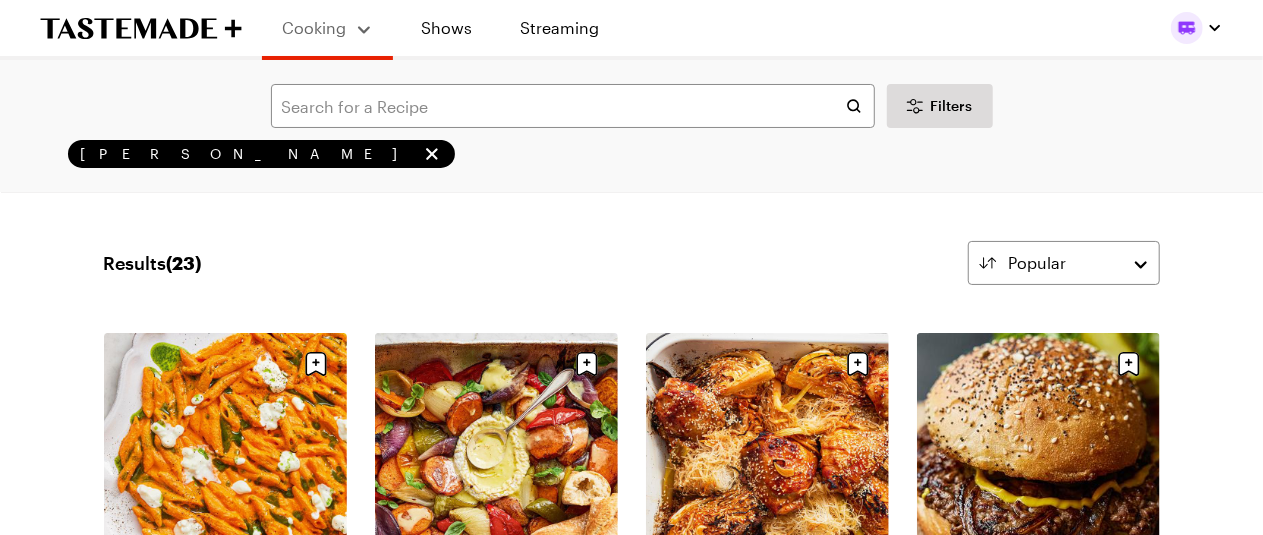 scroll, scrollTop: 200, scrollLeft: 0, axis: vertical 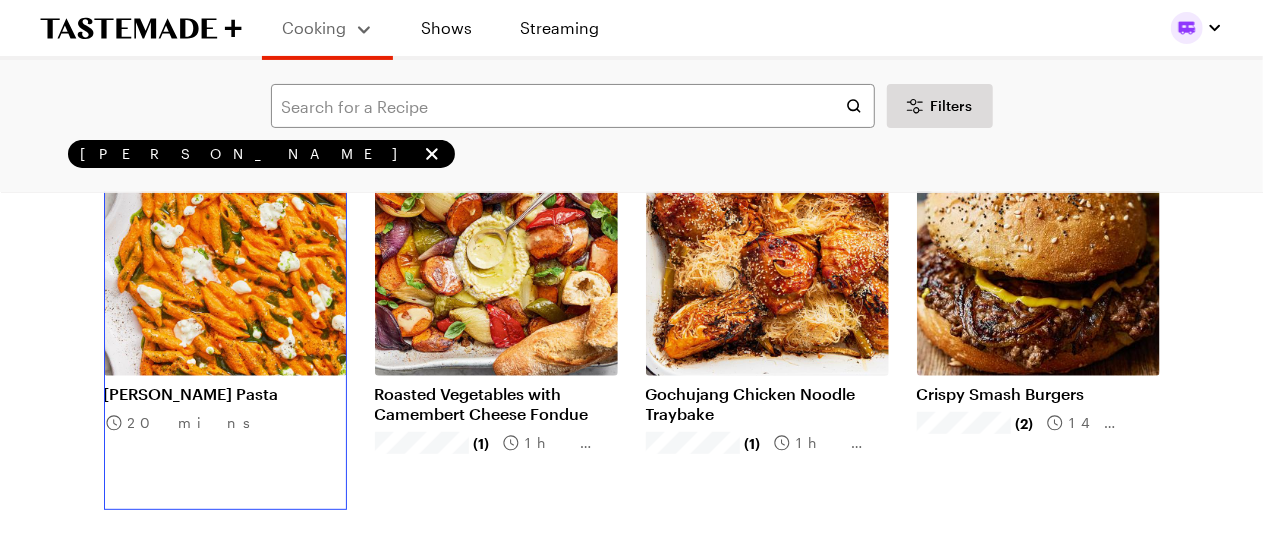 click on "[PERSON_NAME] Pasta" at bounding box center (225, 394) 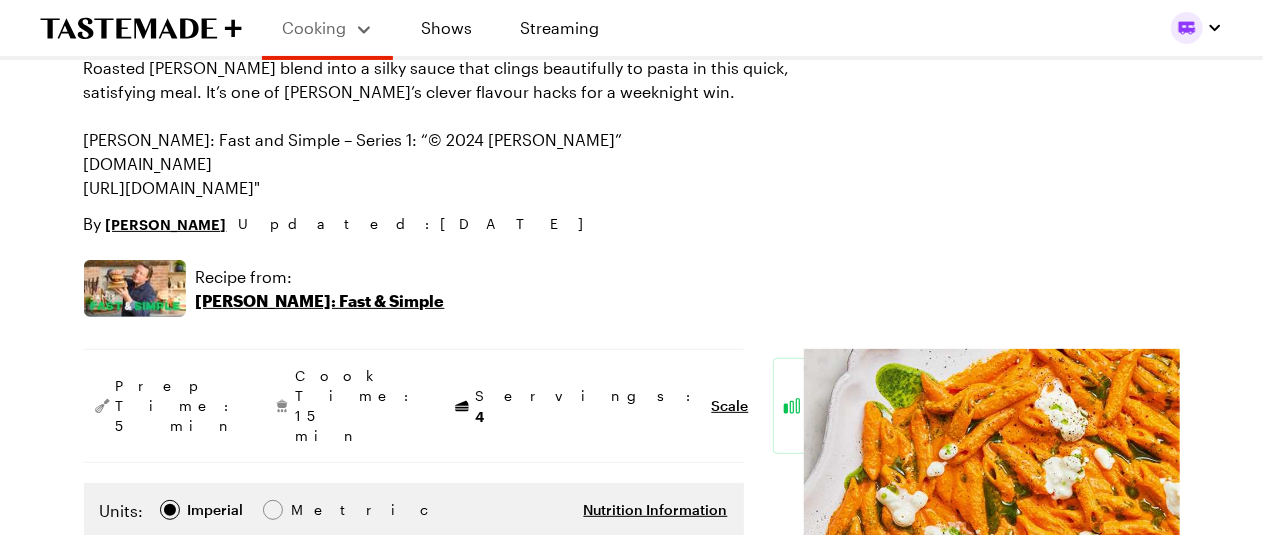 scroll, scrollTop: 0, scrollLeft: 0, axis: both 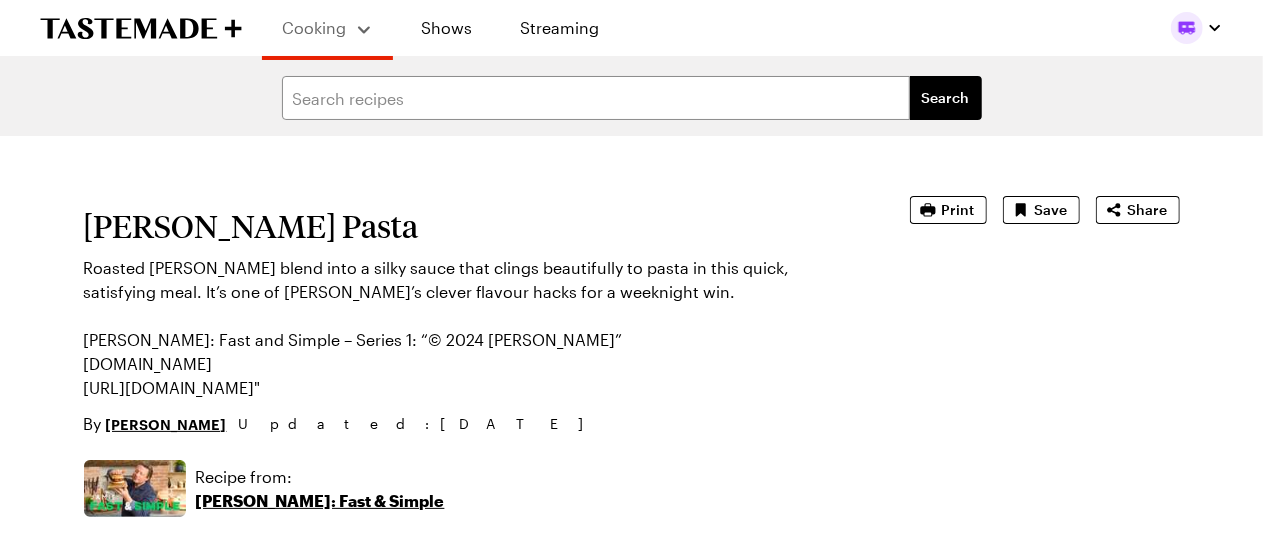type on "x" 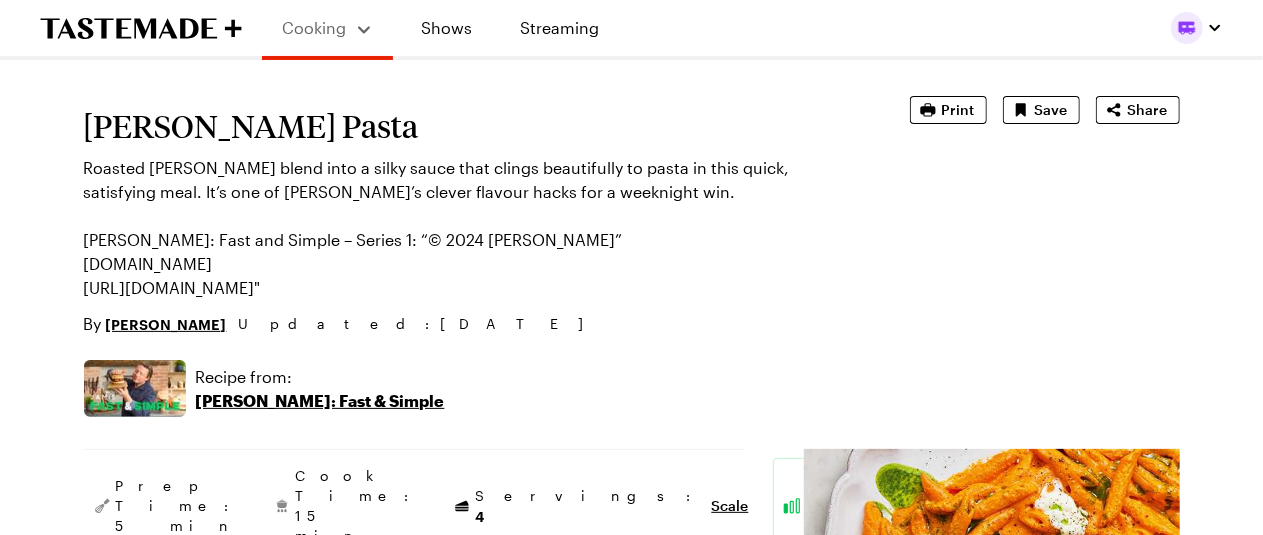 scroll, scrollTop: 0, scrollLeft: 0, axis: both 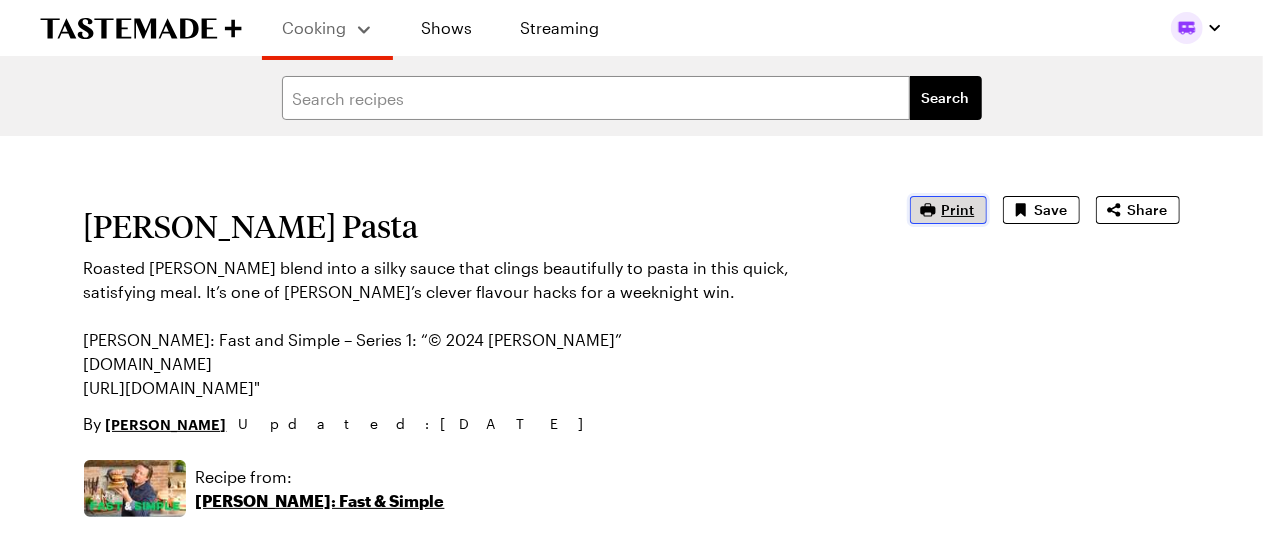 click on "Print" at bounding box center (958, 210) 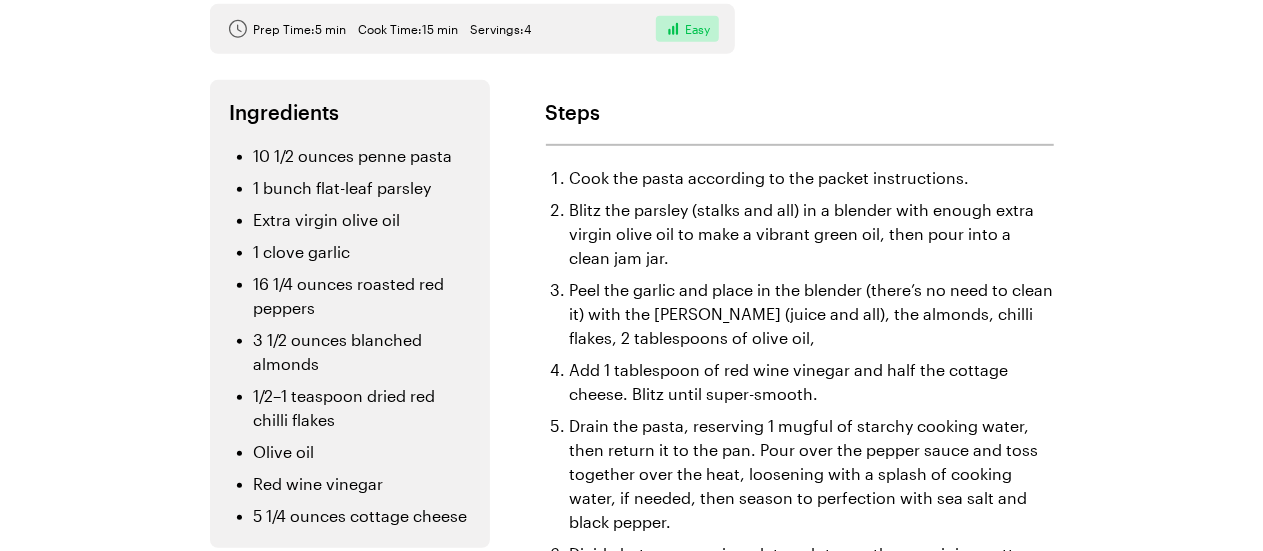 scroll, scrollTop: 400, scrollLeft: 0, axis: vertical 